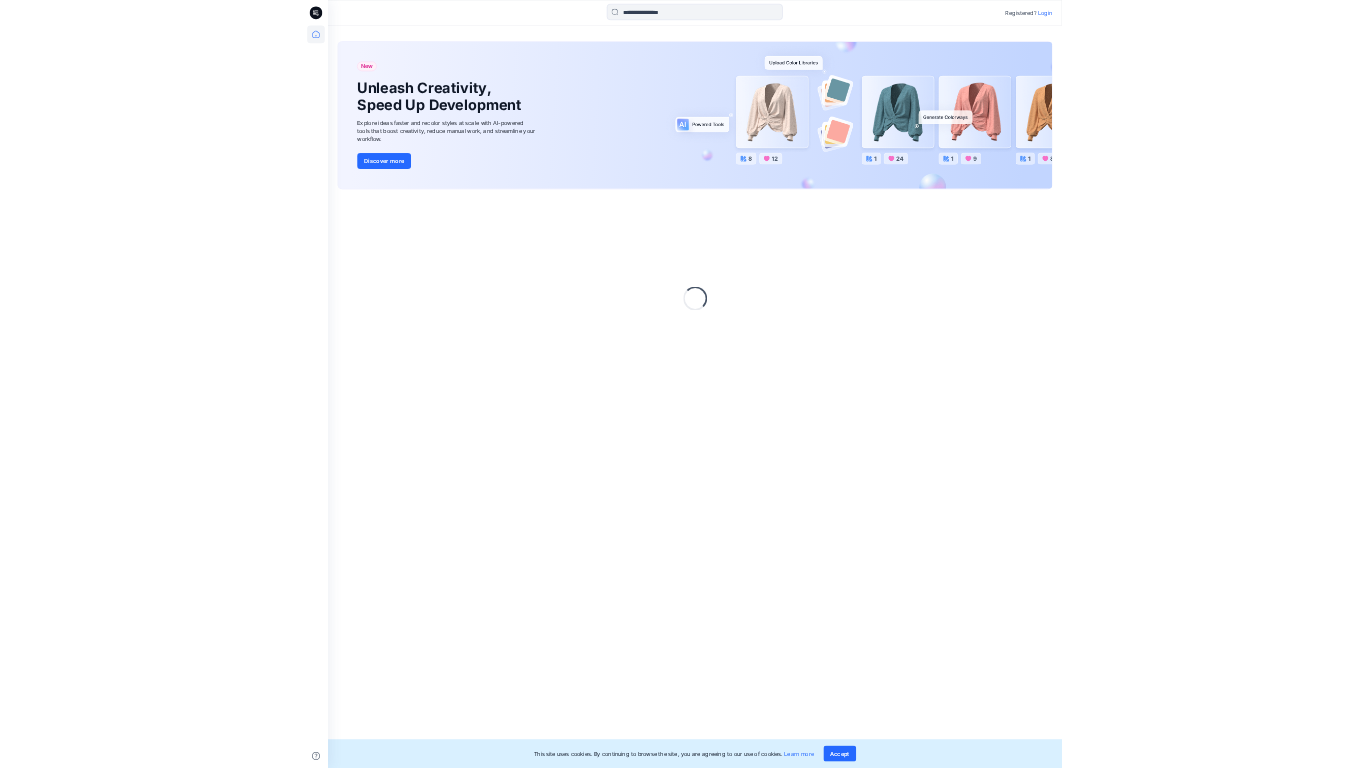 scroll, scrollTop: 0, scrollLeft: 0, axis: both 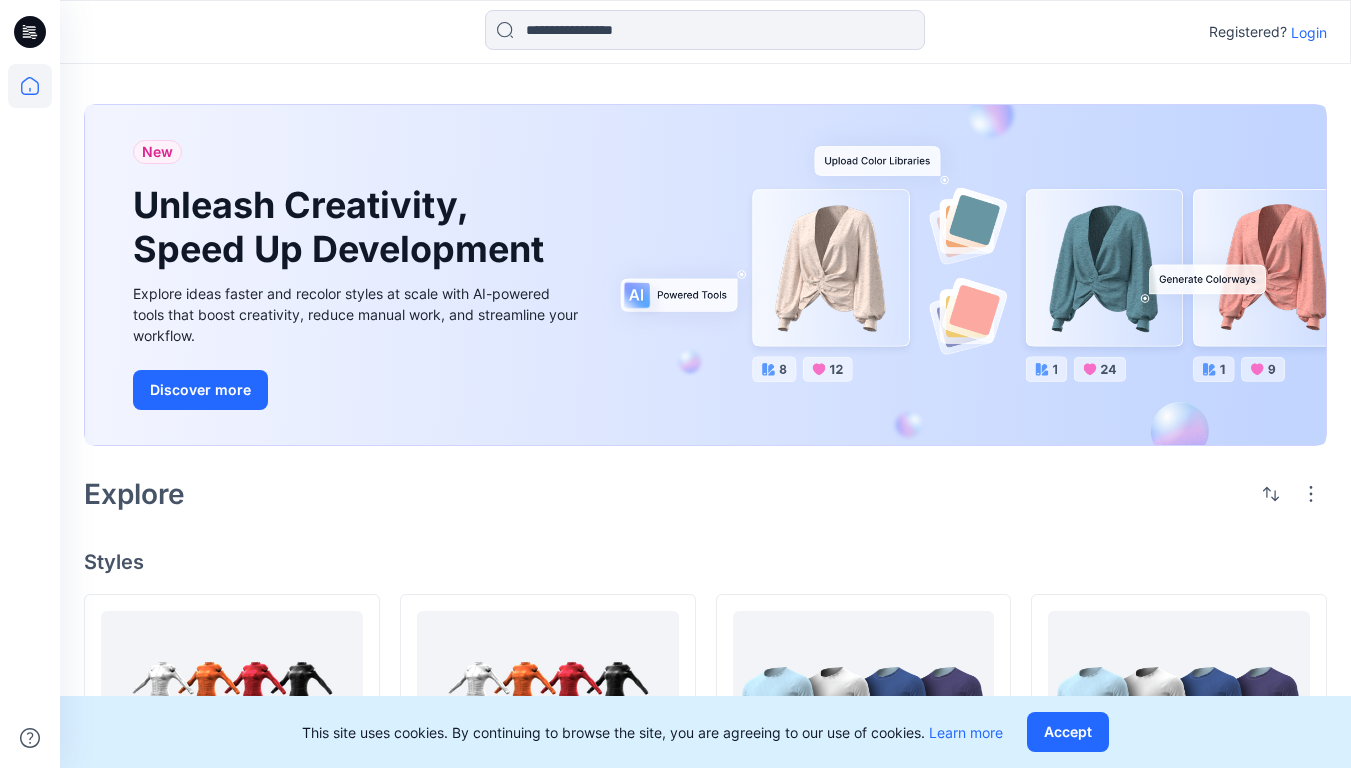 click on "Login" at bounding box center (1309, 32) 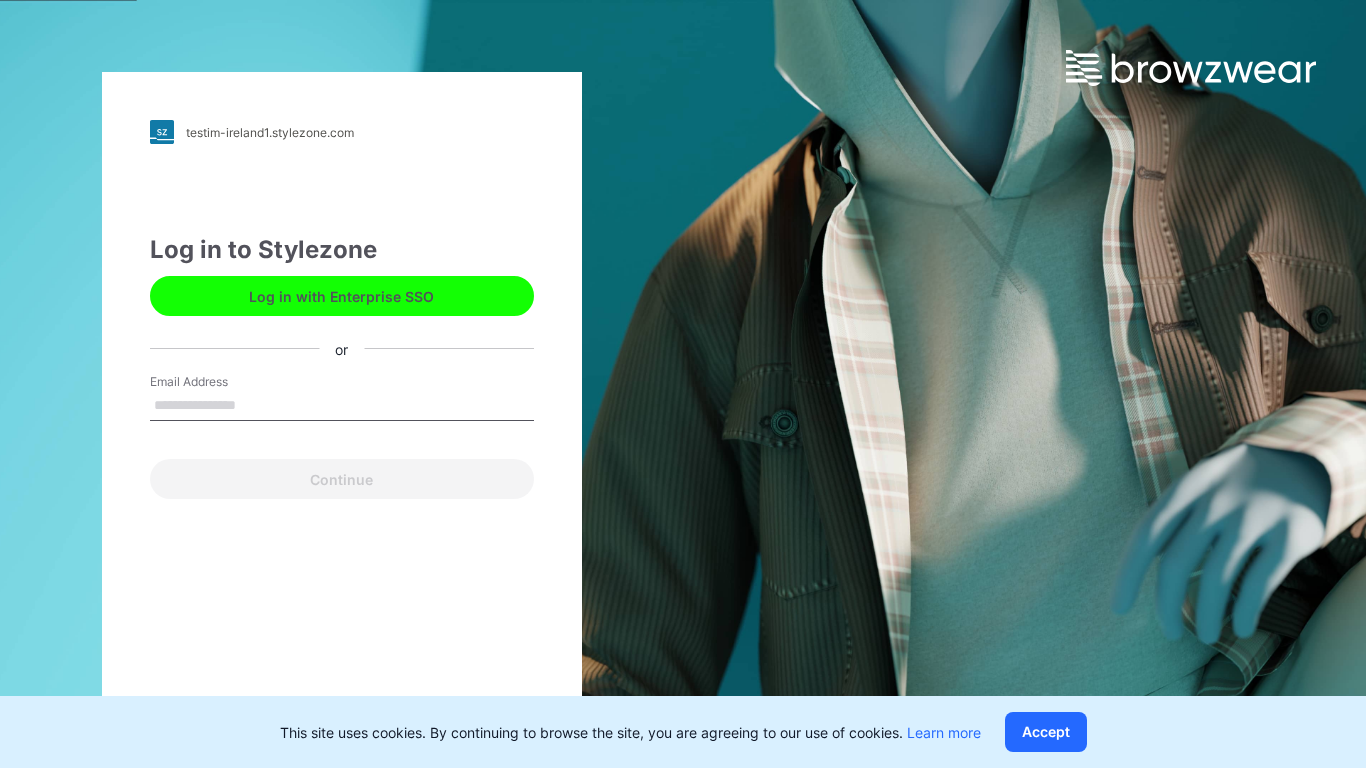 click on "Email Address" at bounding box center [342, 406] 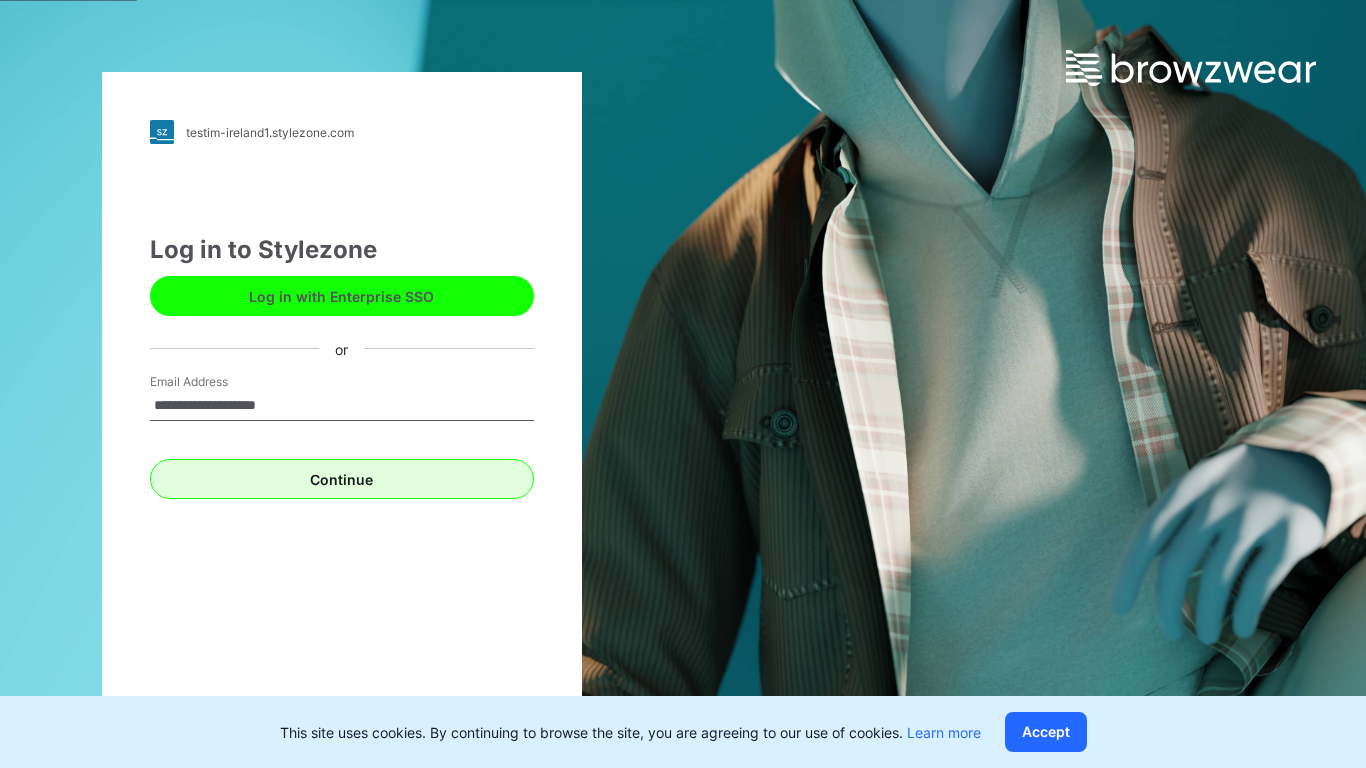 type on "**********" 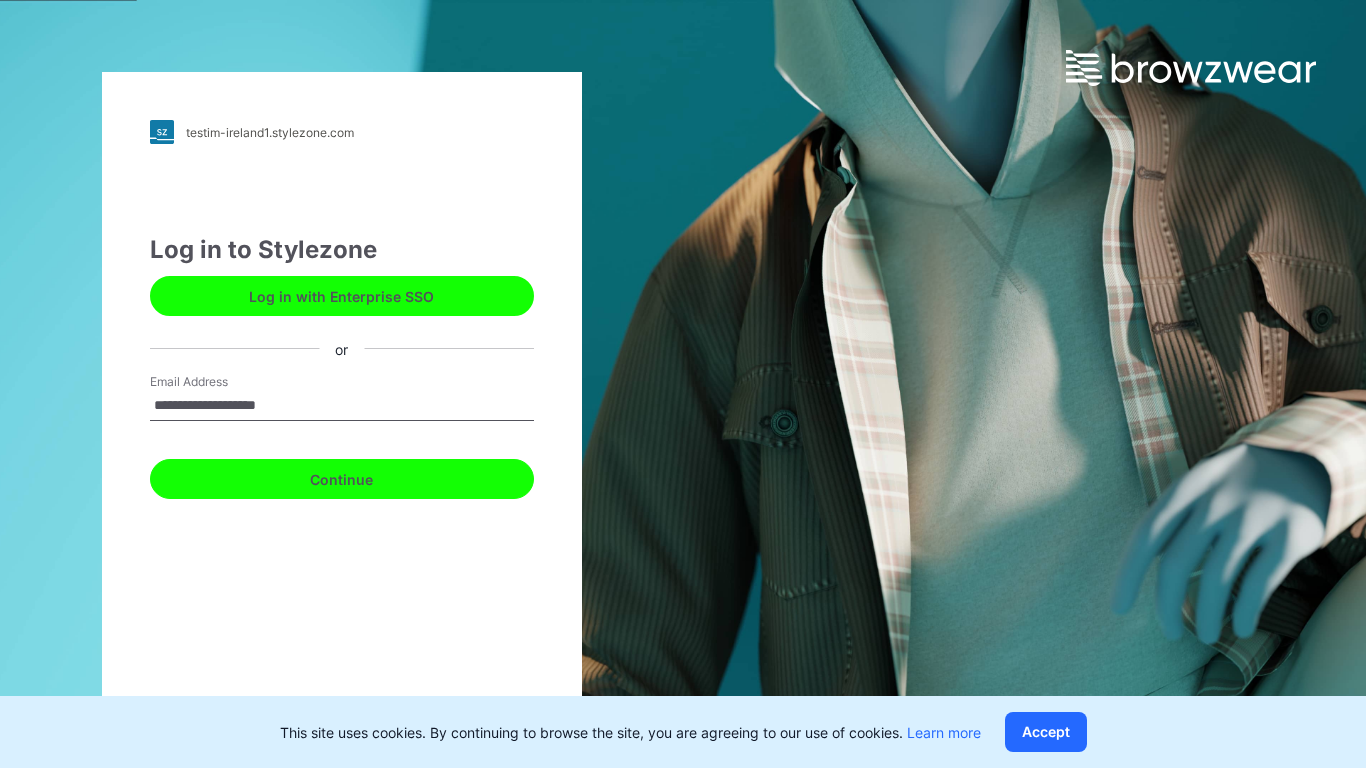 click on "Continue" at bounding box center [342, 479] 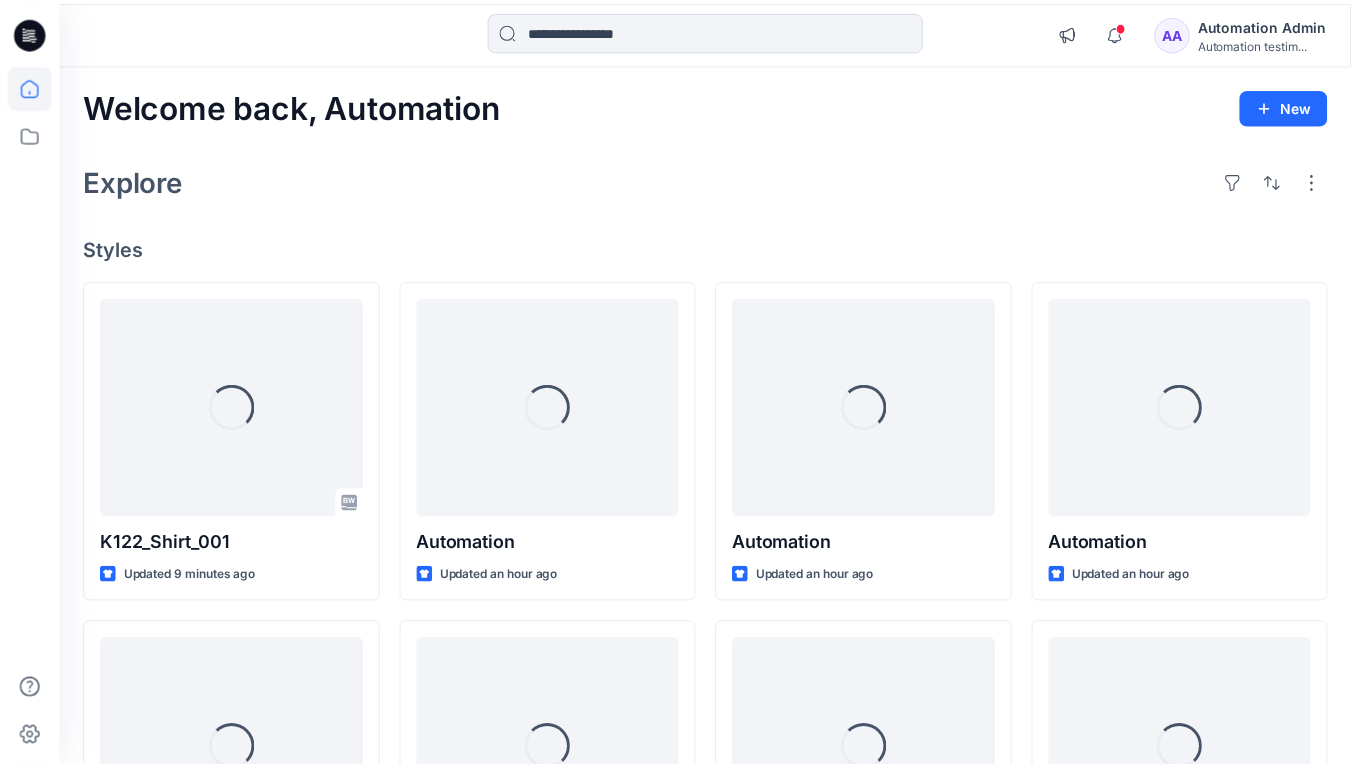 scroll, scrollTop: 0, scrollLeft: 0, axis: both 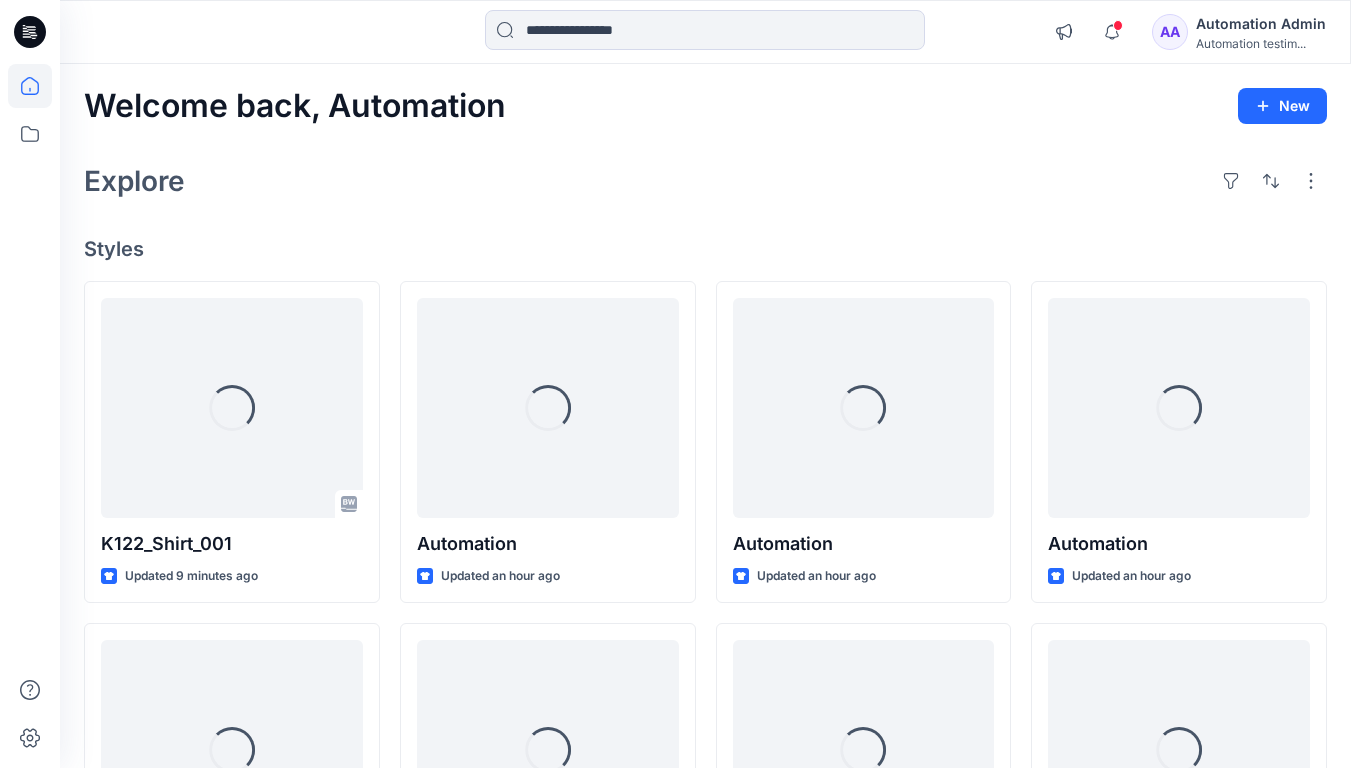 click 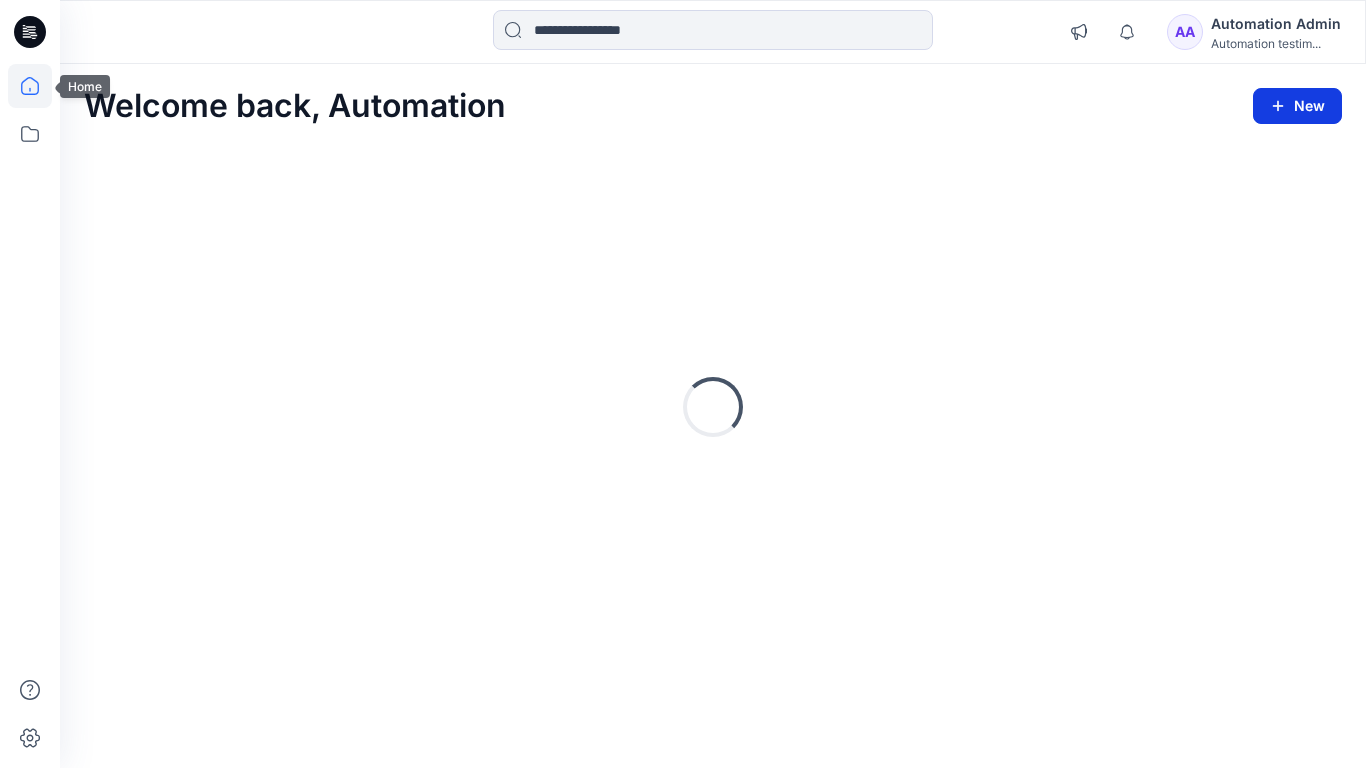 click 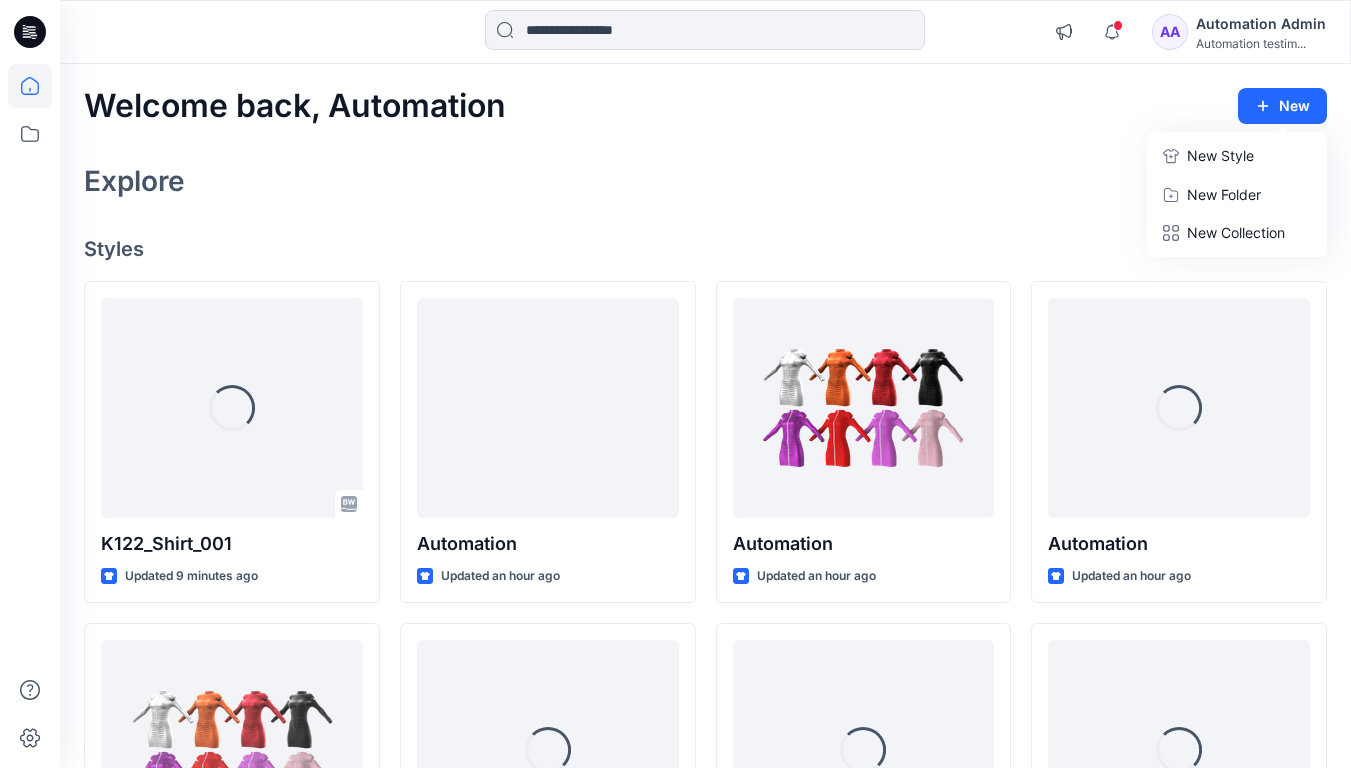 click on "New Style" at bounding box center [1220, 156] 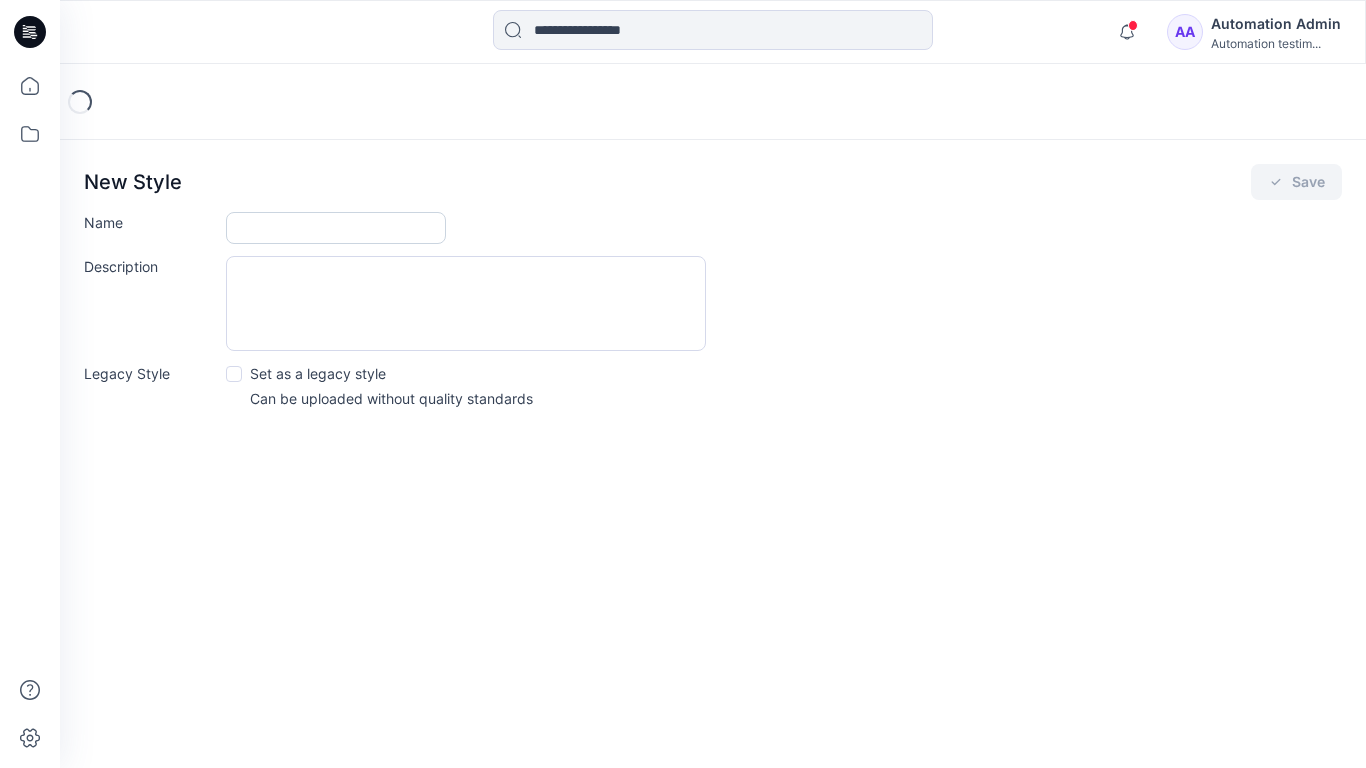 click on "Name" at bounding box center (336, 228) 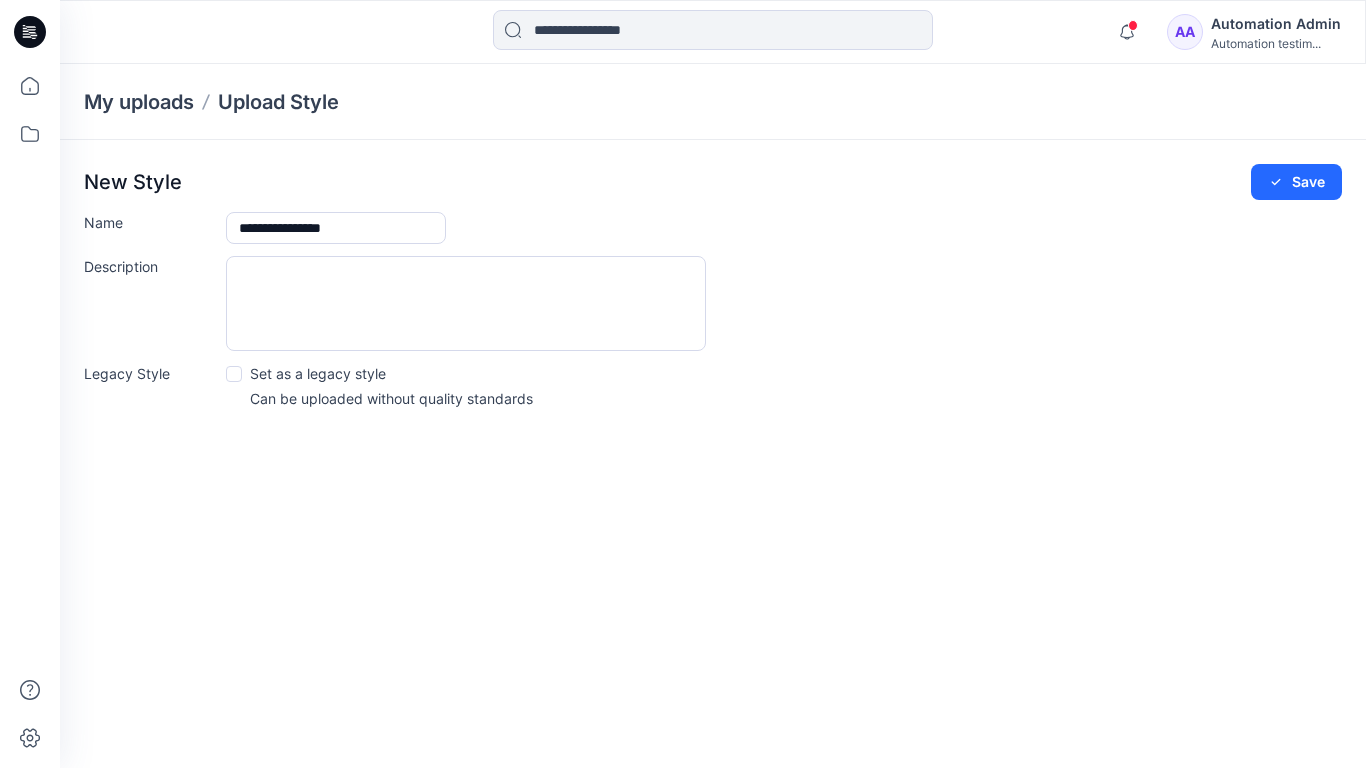 type on "**********" 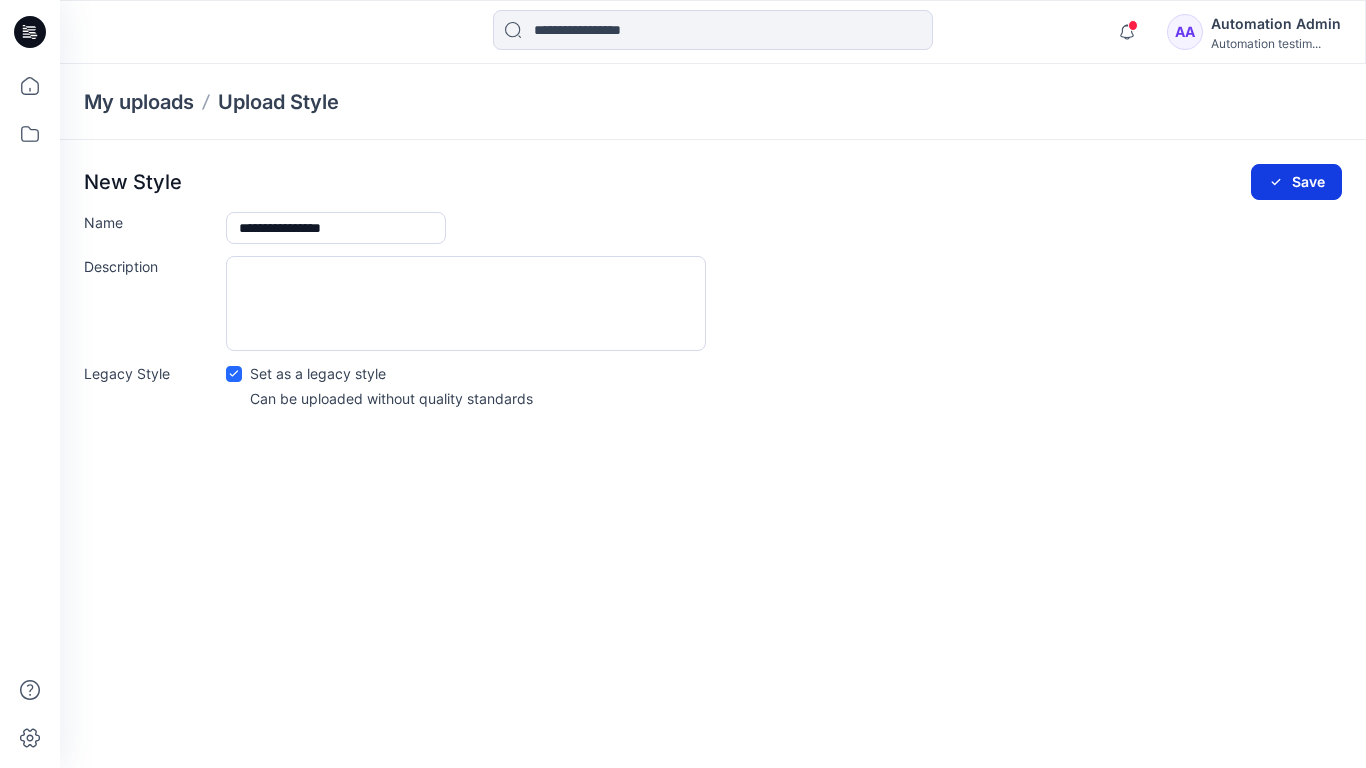 click on "Save" at bounding box center (1296, 182) 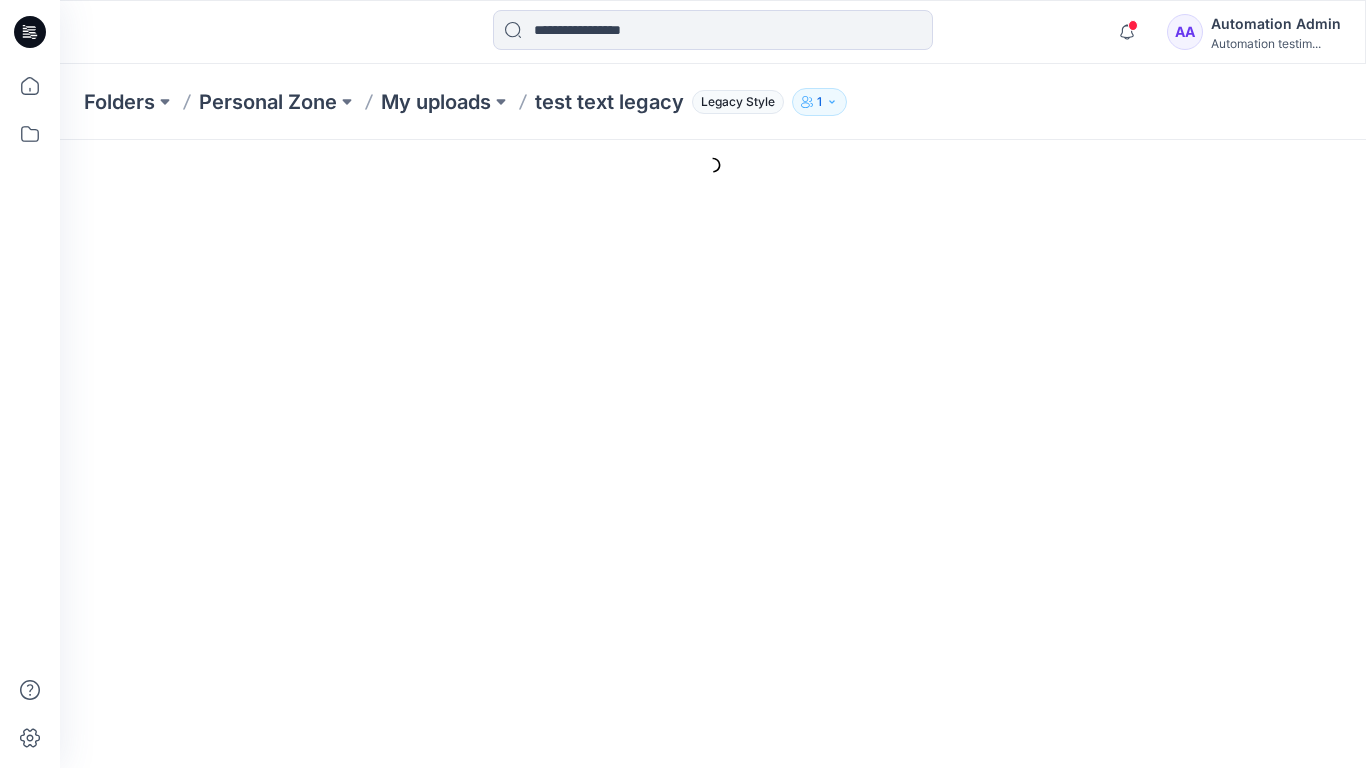 scroll, scrollTop: 0, scrollLeft: 0, axis: both 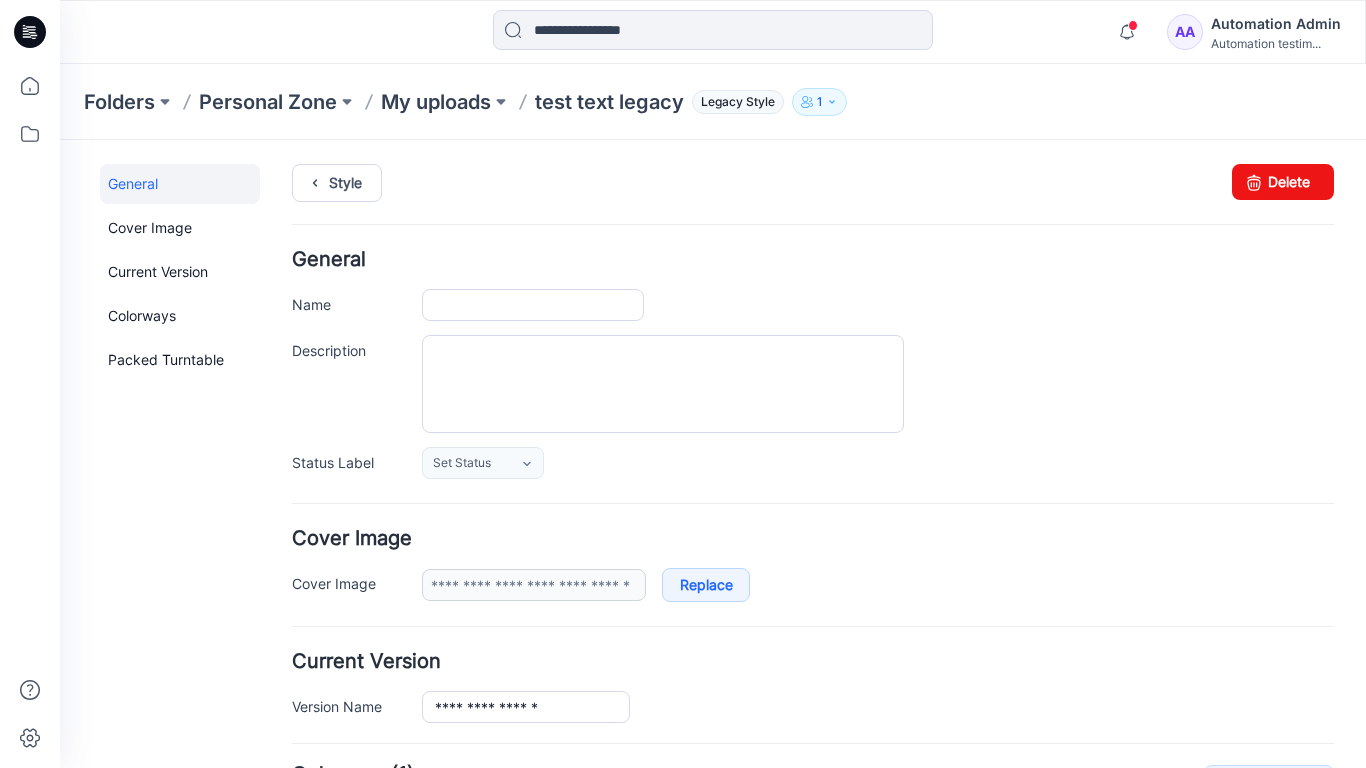 type on "**********" 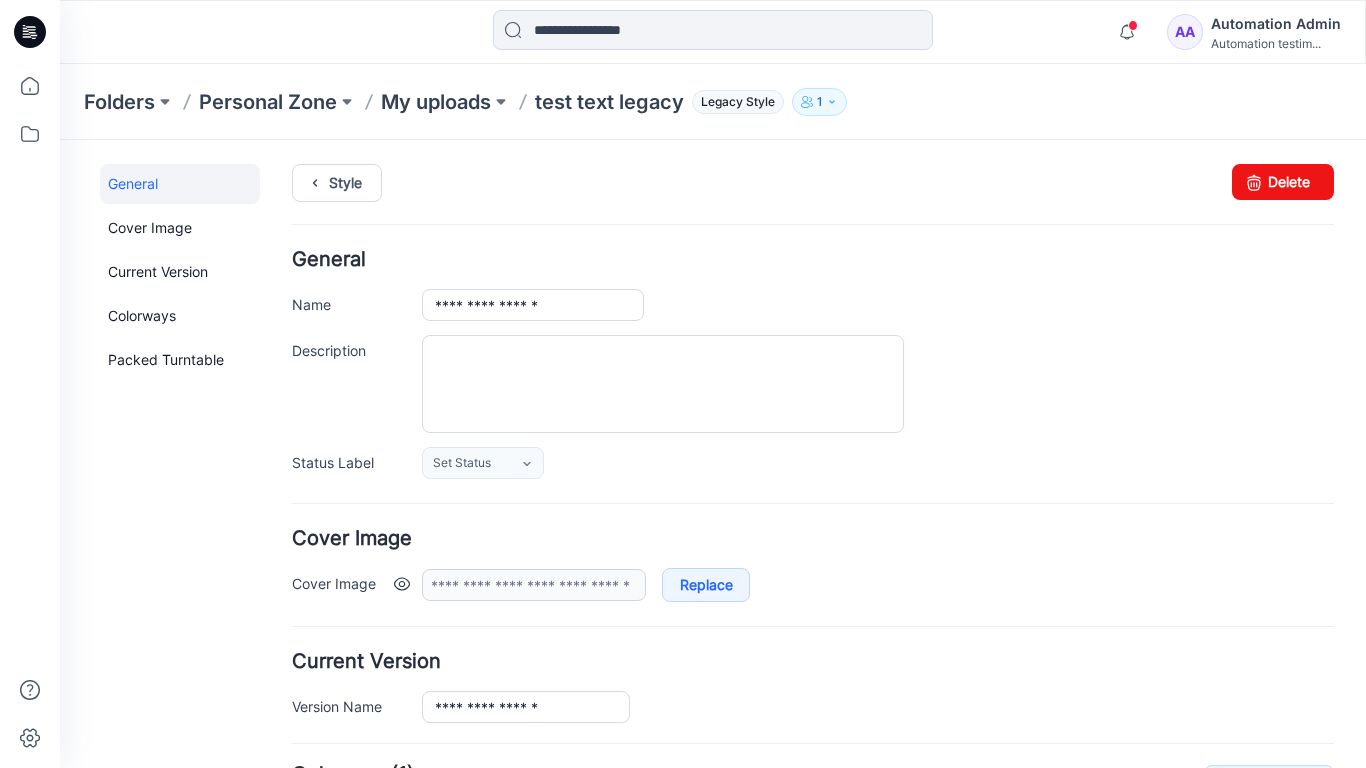 click at bounding box center (402, 584) 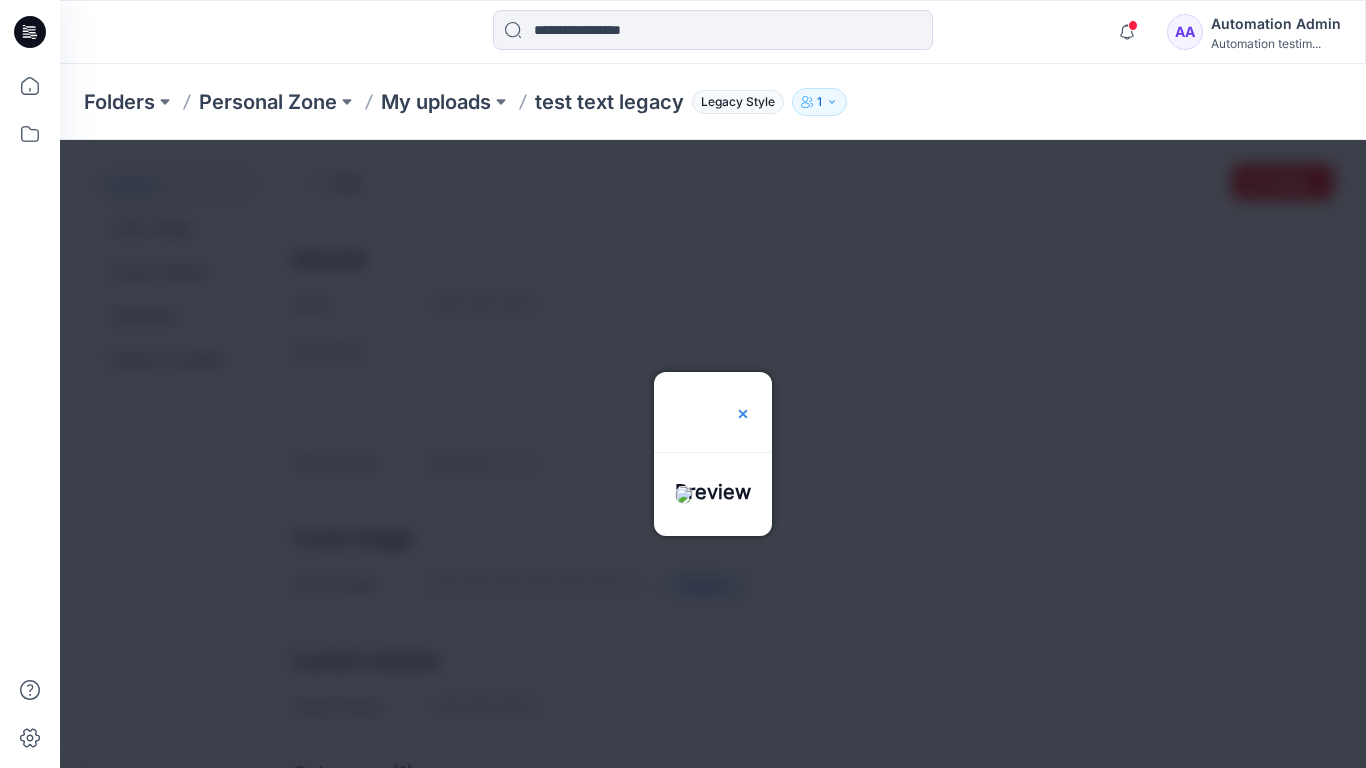 click at bounding box center (743, 414) 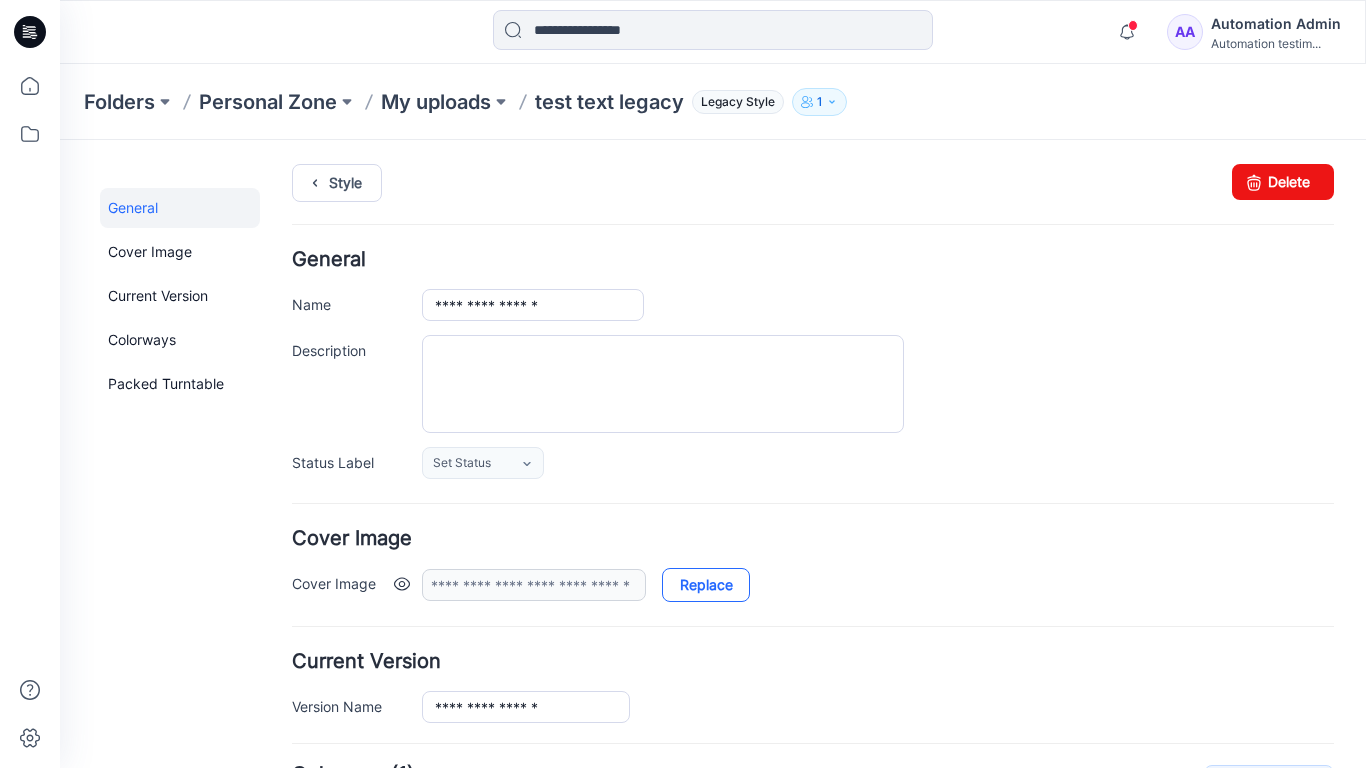 click on "Replace" at bounding box center [706, 585] 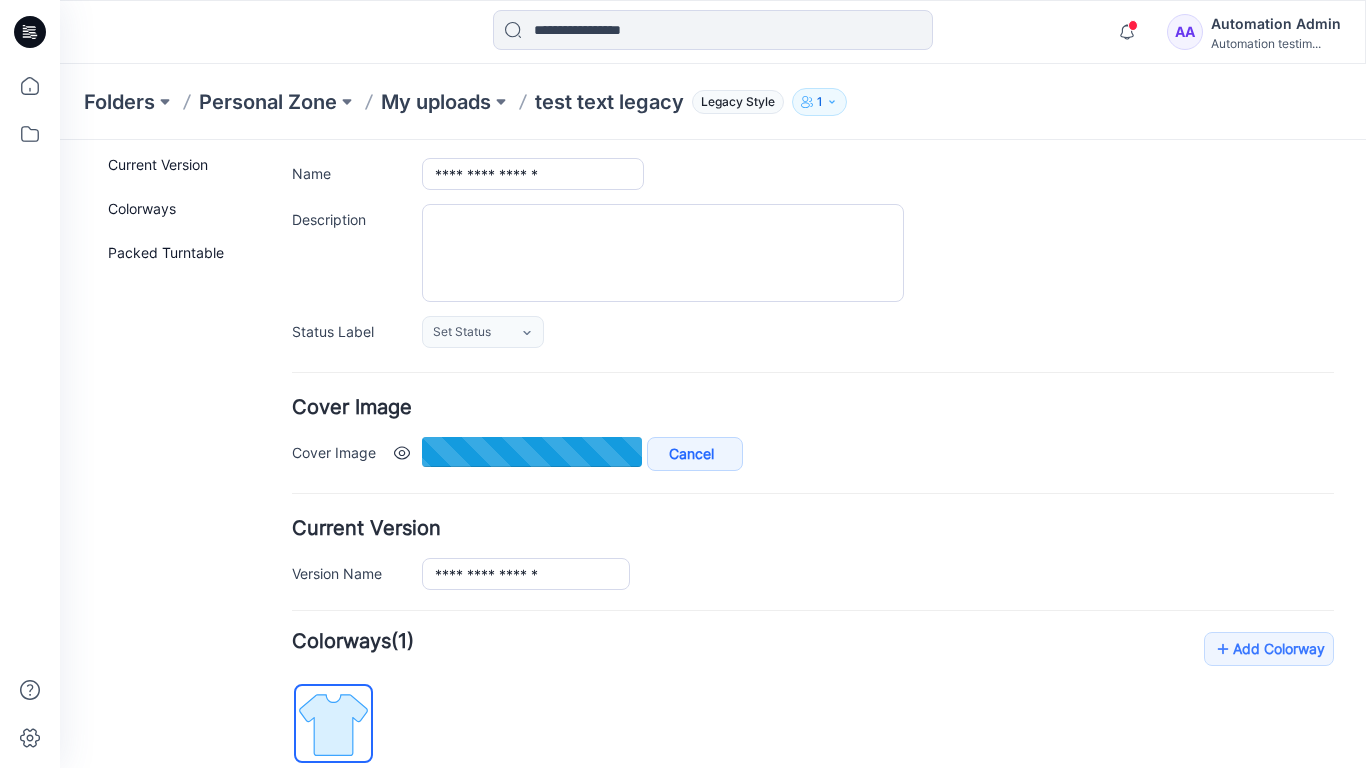 type on "**********" 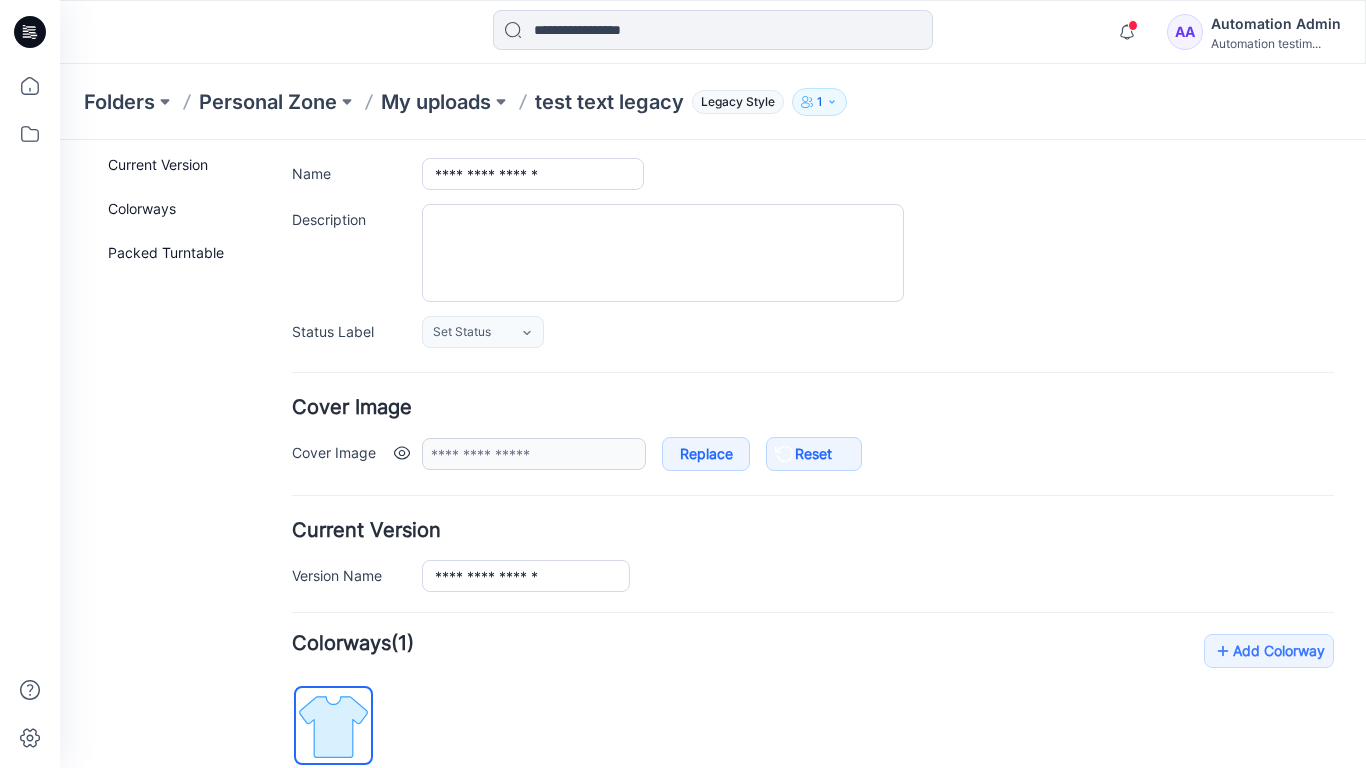 click at bounding box center (402, 453) 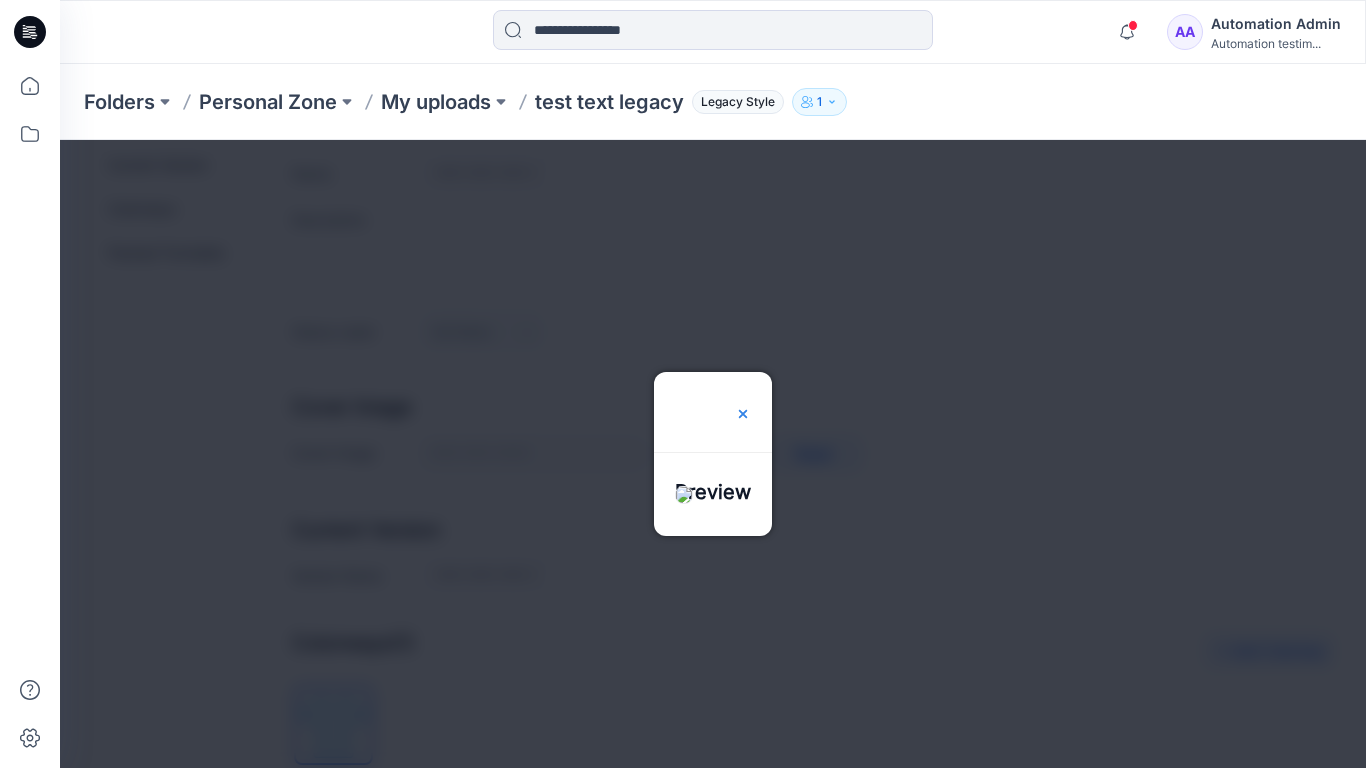 click at bounding box center (743, 414) 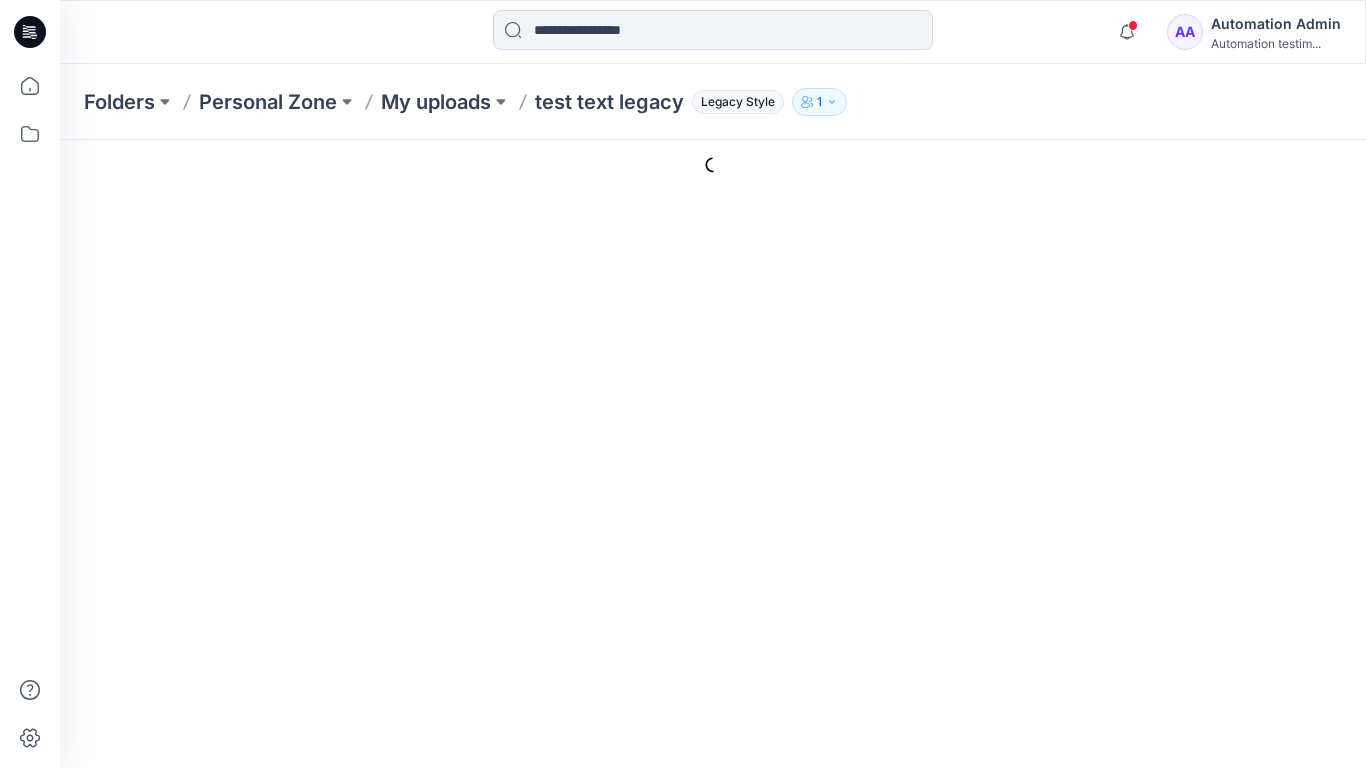 scroll, scrollTop: 0, scrollLeft: 0, axis: both 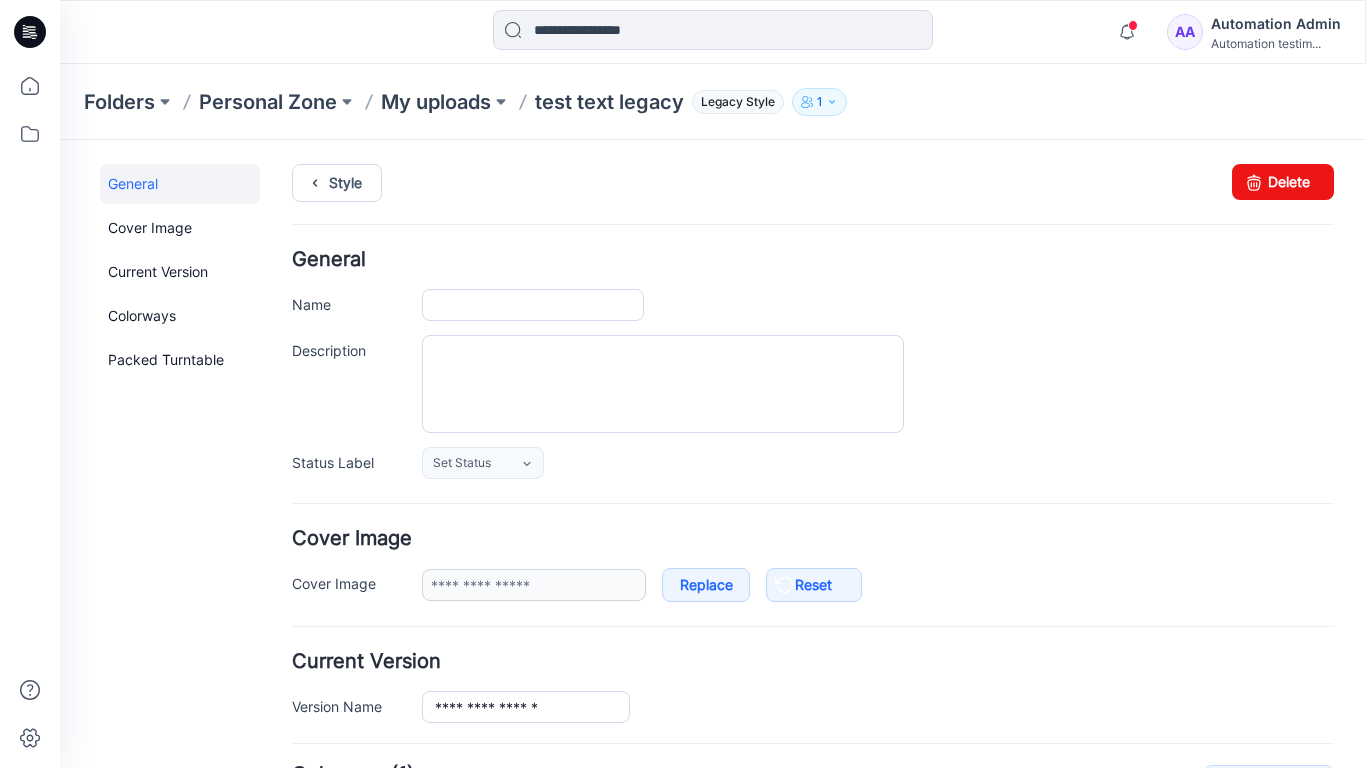 type on "**********" 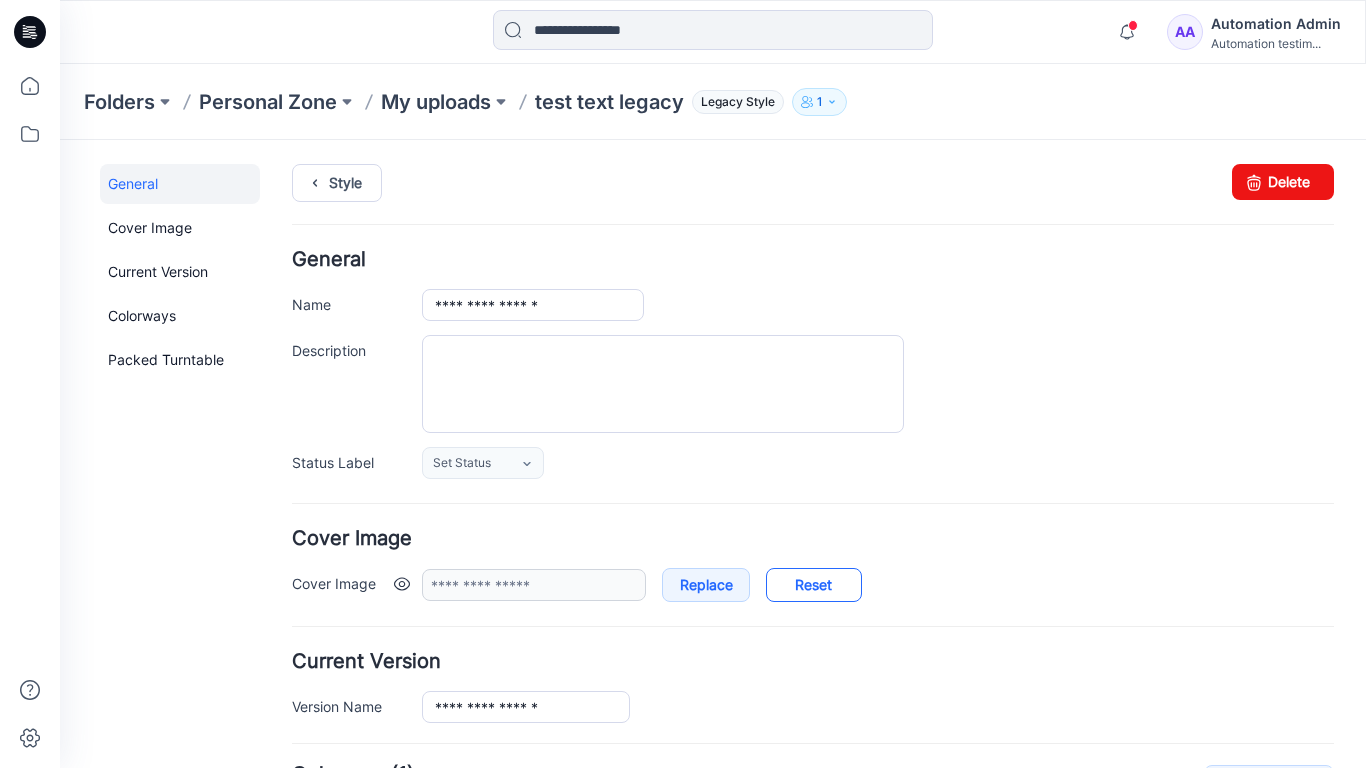 click on "Reset" at bounding box center [814, 585] 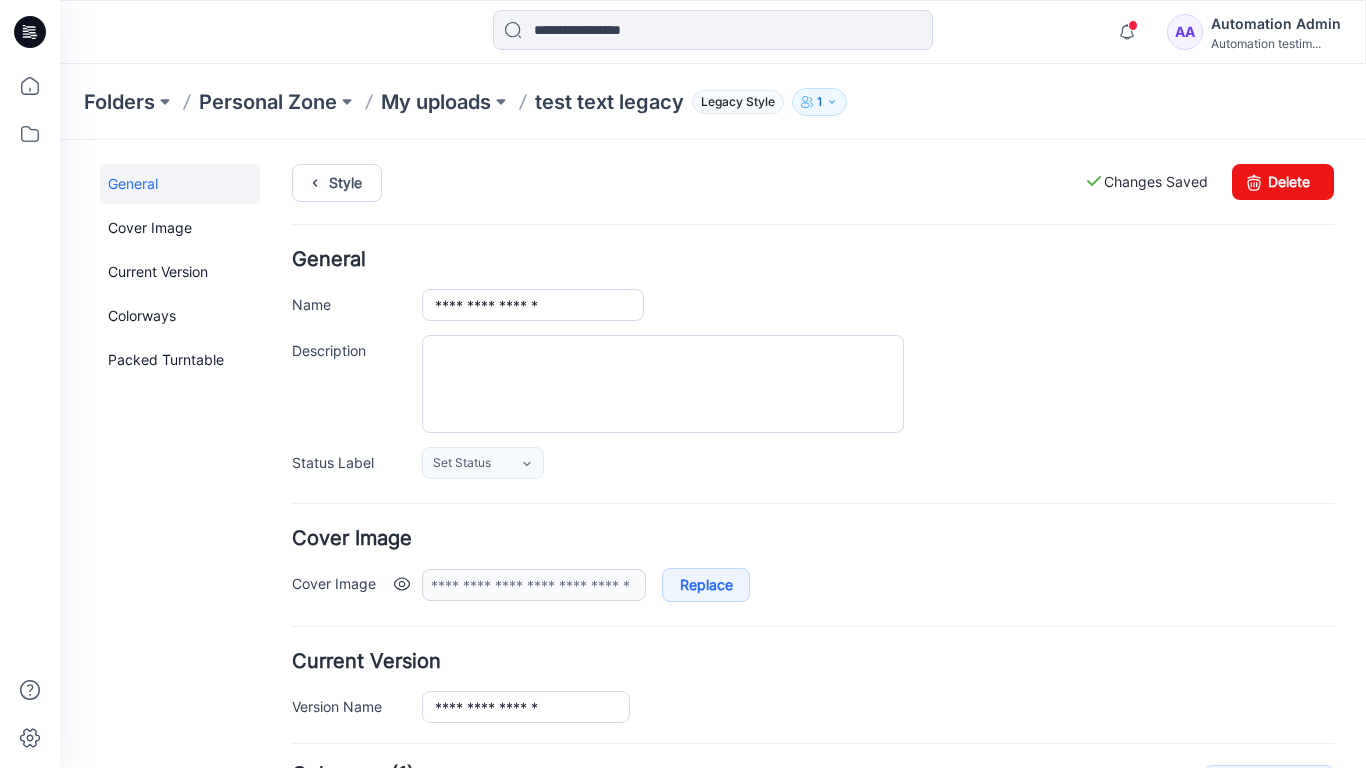 click at bounding box center (402, 584) 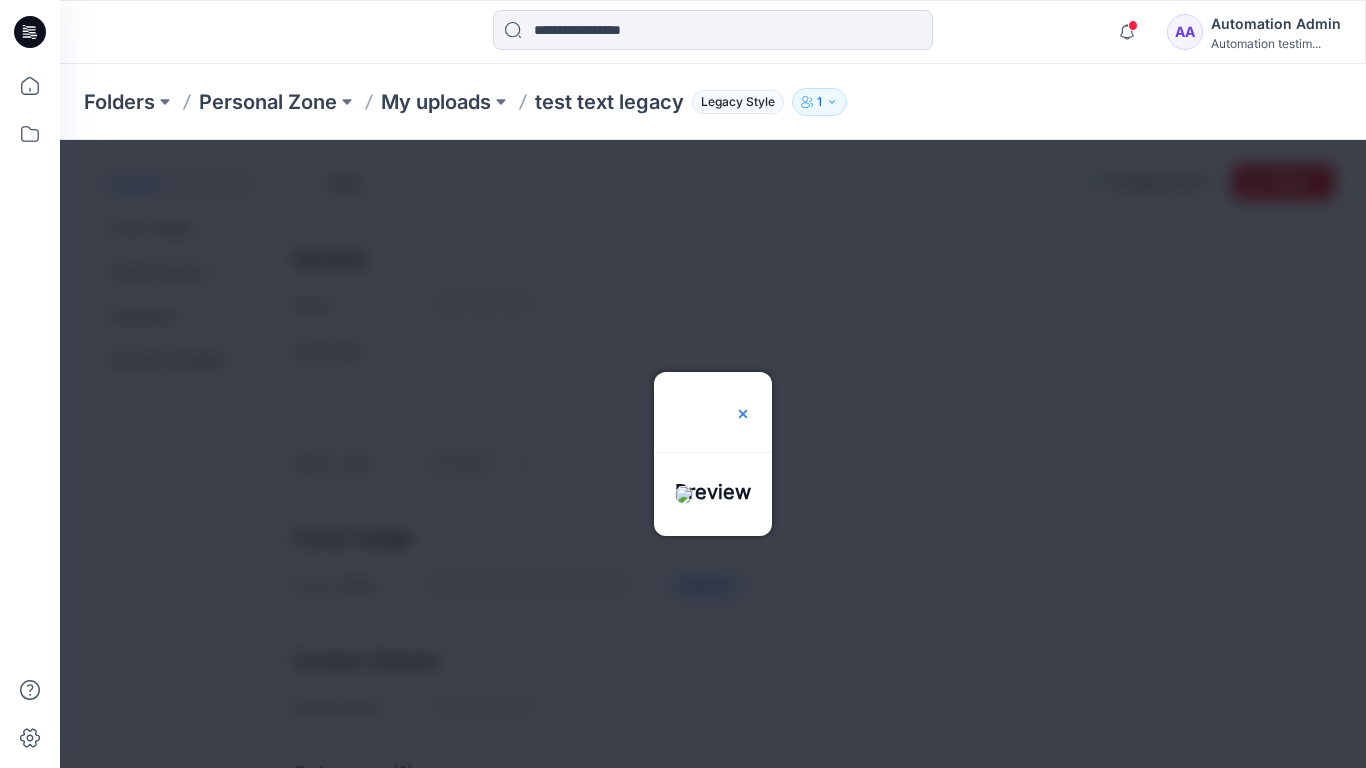 click at bounding box center (743, 414) 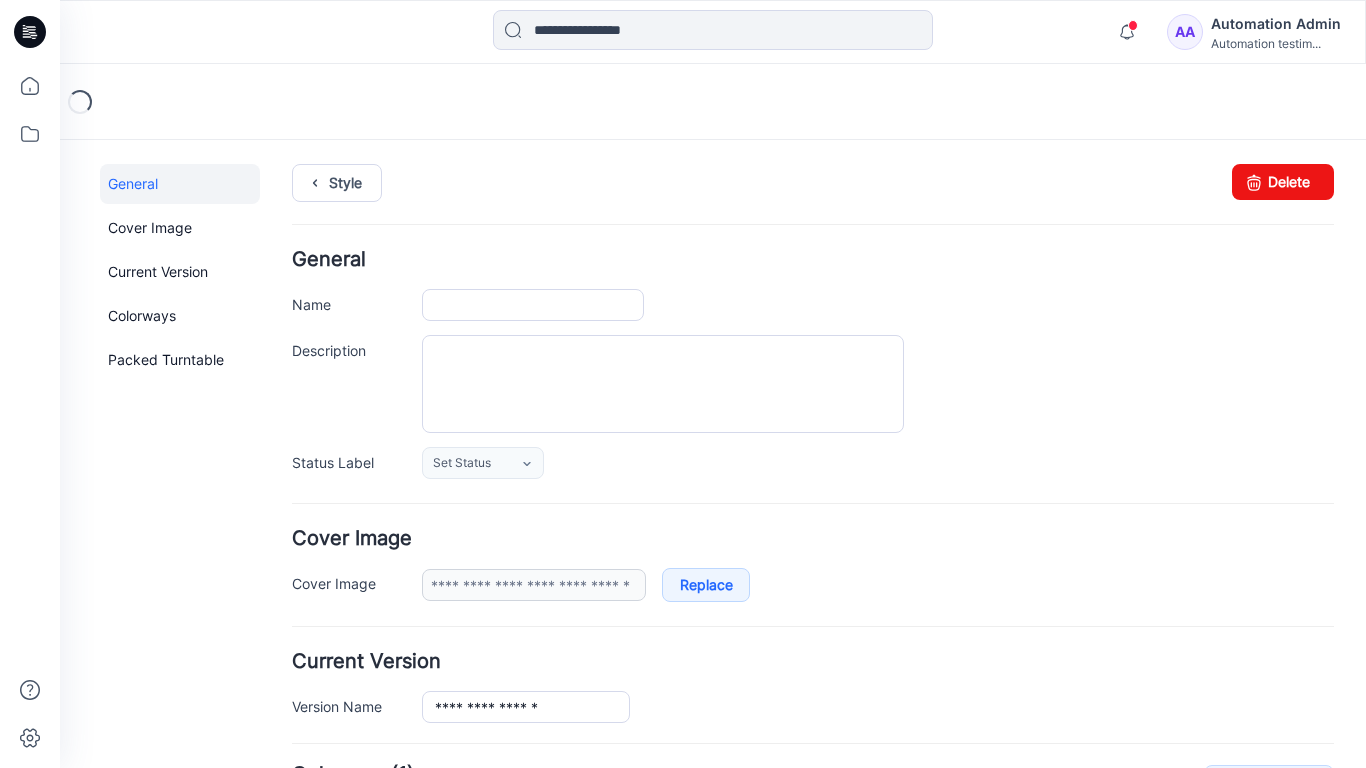 scroll, scrollTop: 0, scrollLeft: 0, axis: both 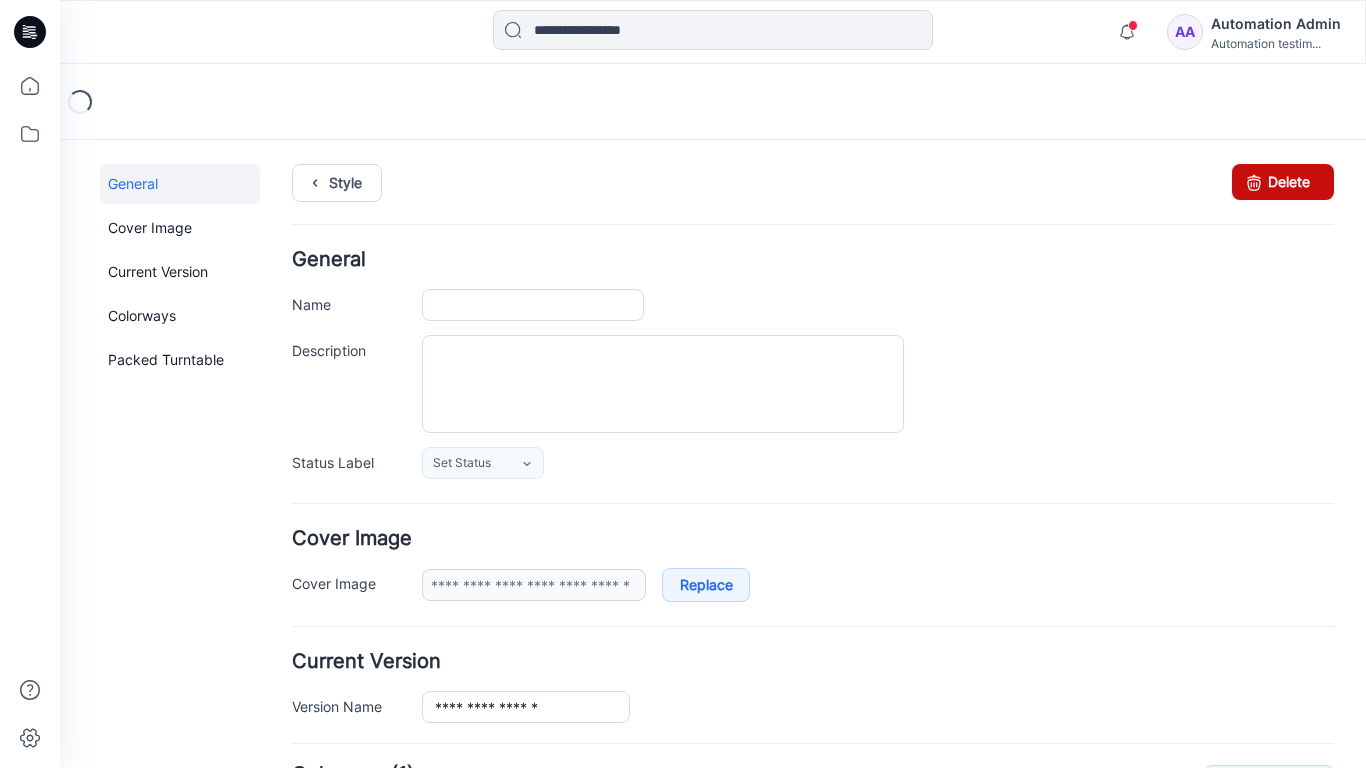 click on "Delete" at bounding box center (1283, 182) 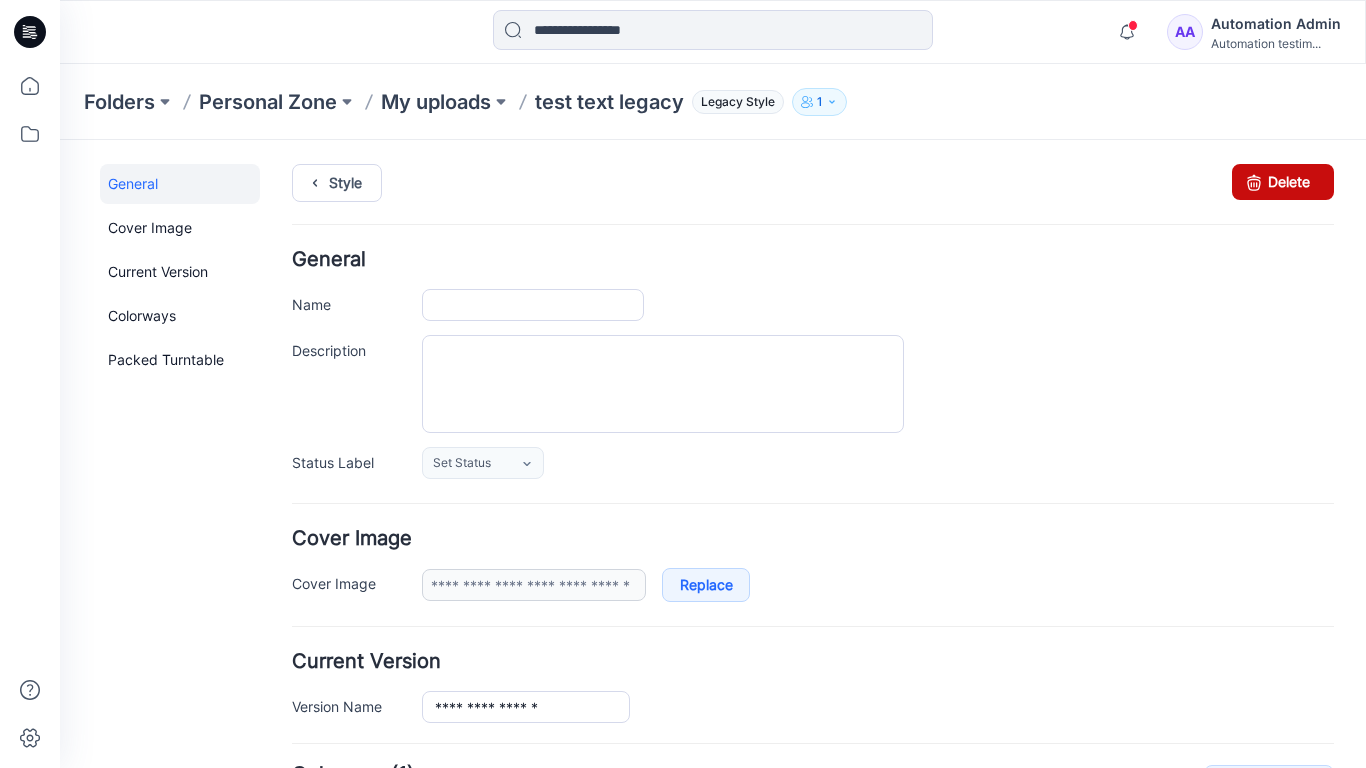 type on "**********" 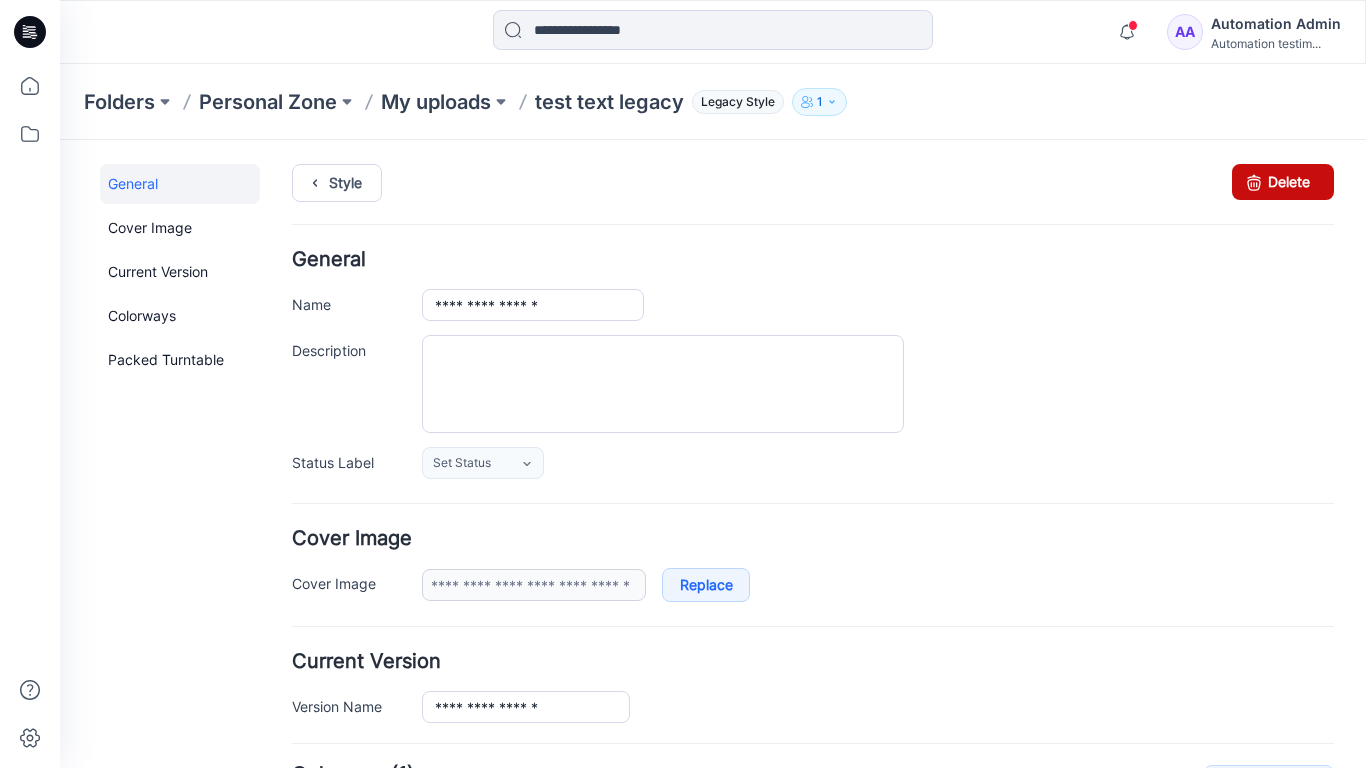 type on "**********" 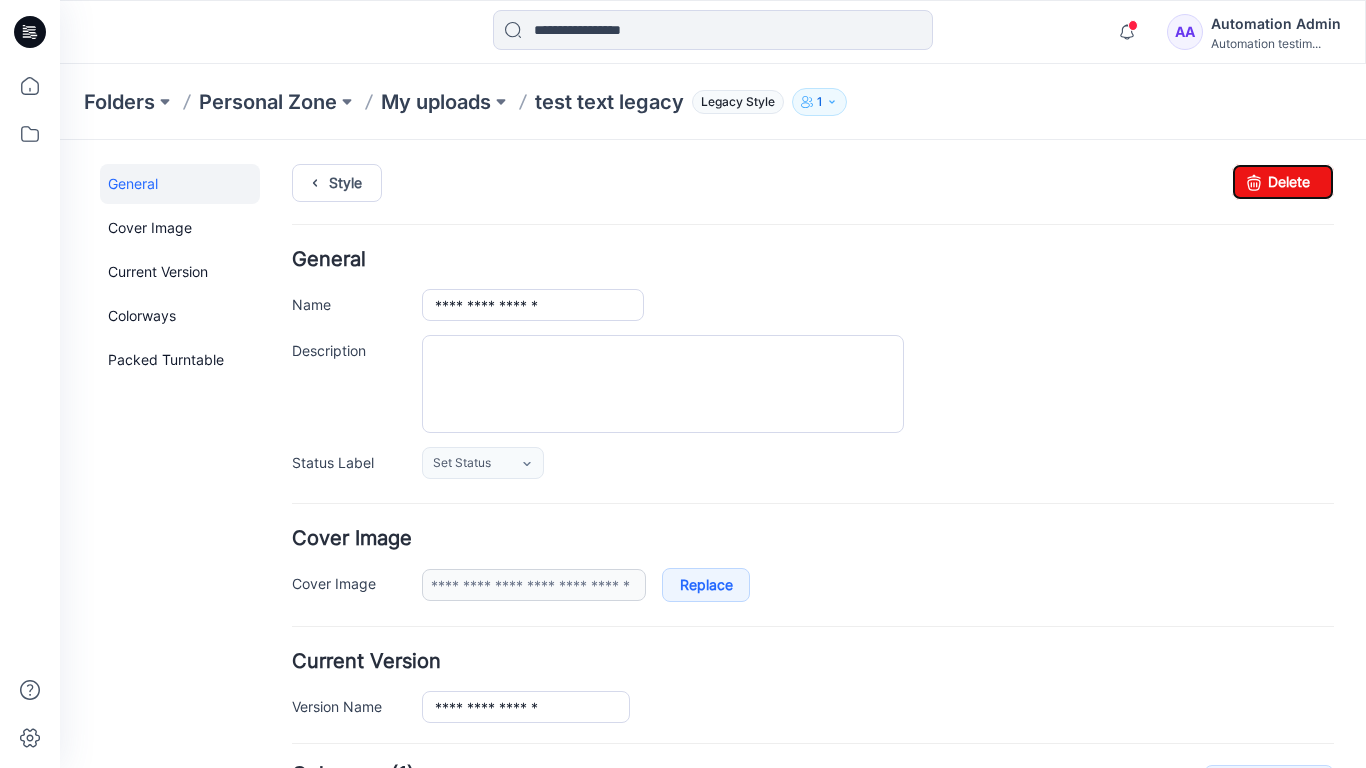 click on "AA Automation Admin Automation testim..." at bounding box center (1254, 32) 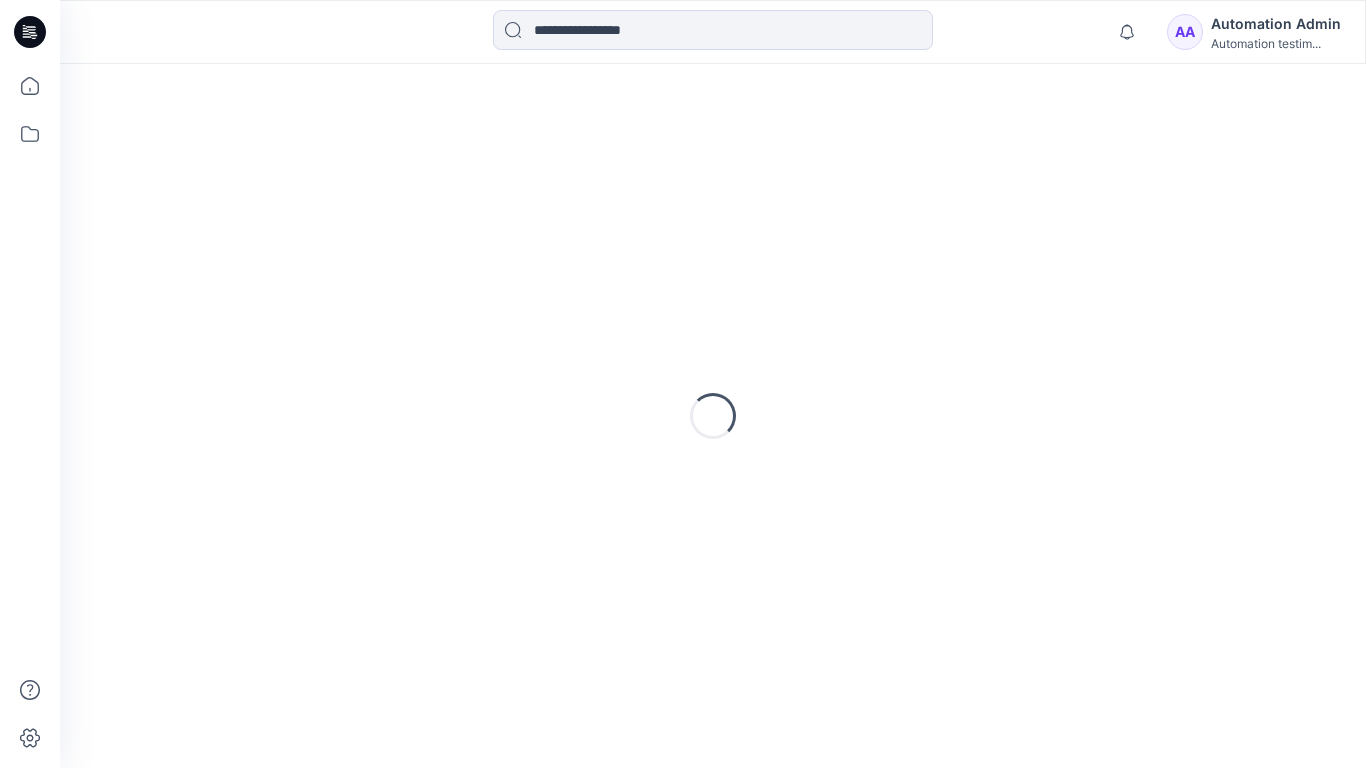 scroll, scrollTop: 0, scrollLeft: 0, axis: both 